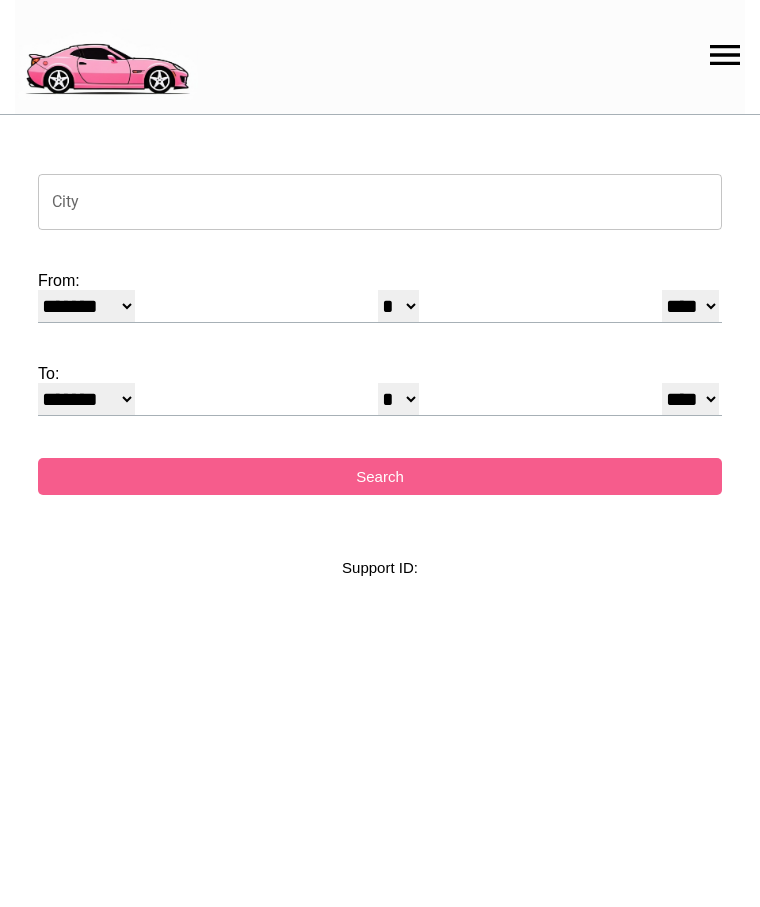 select on "*" 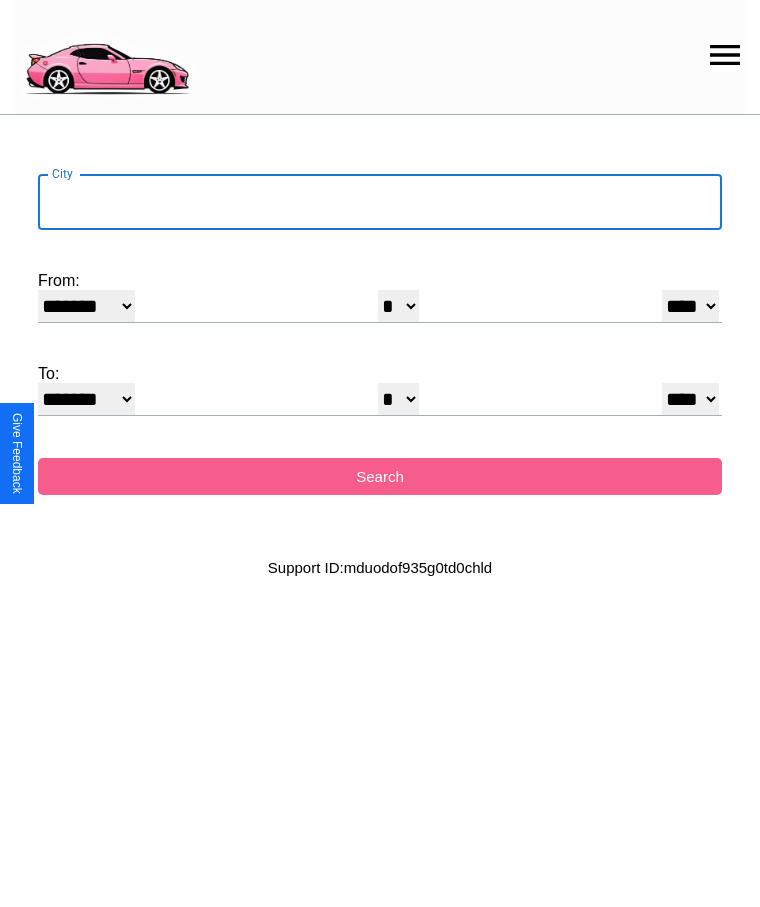 click on "City" at bounding box center [380, 202] 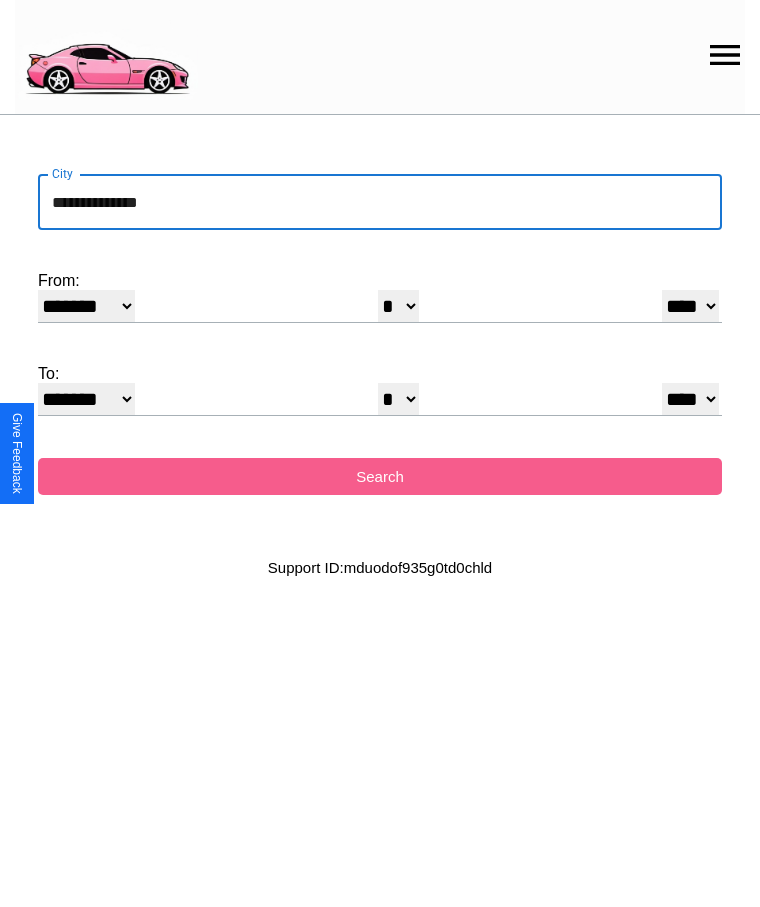 type on "**********" 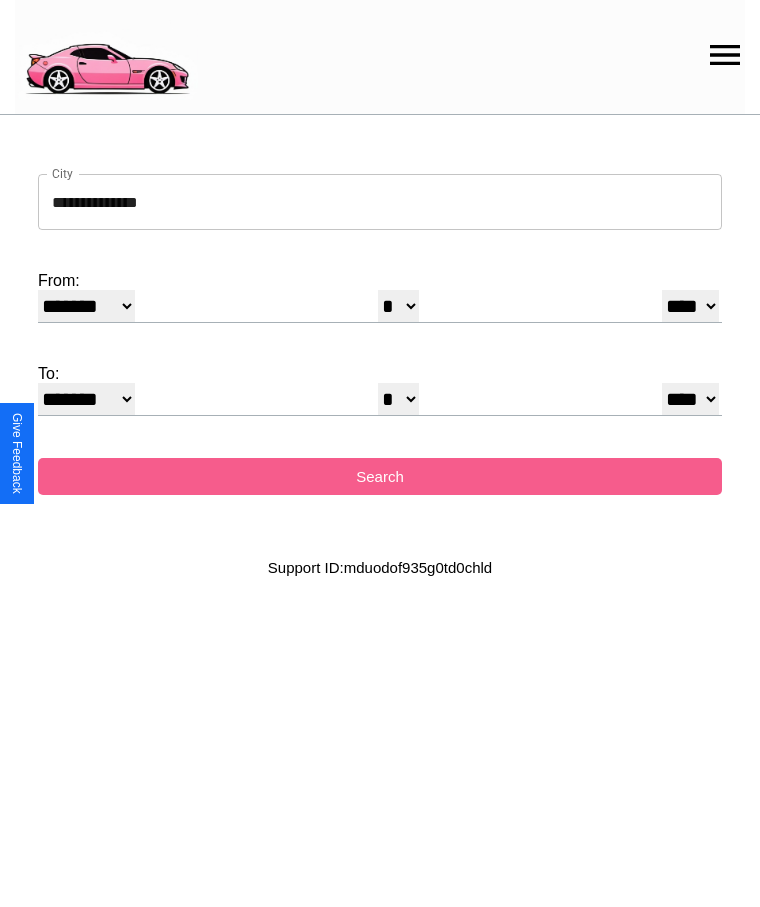 click on "******* ******** ***** ***** *** **** **** ****** ********* ******* ******** ********" at bounding box center [86, 306] 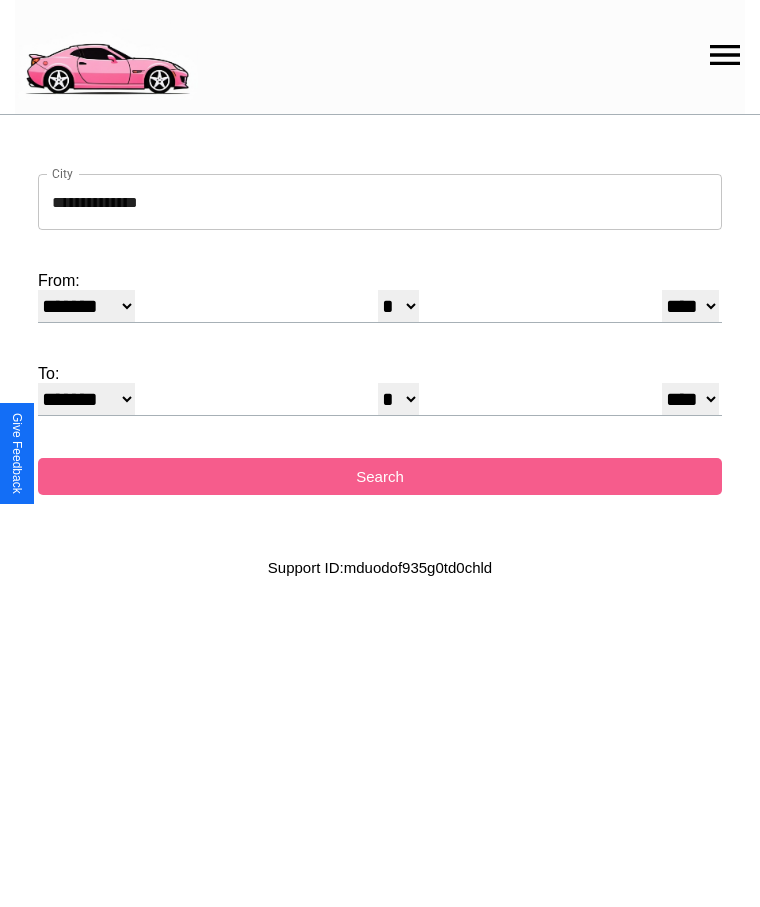 select on "*" 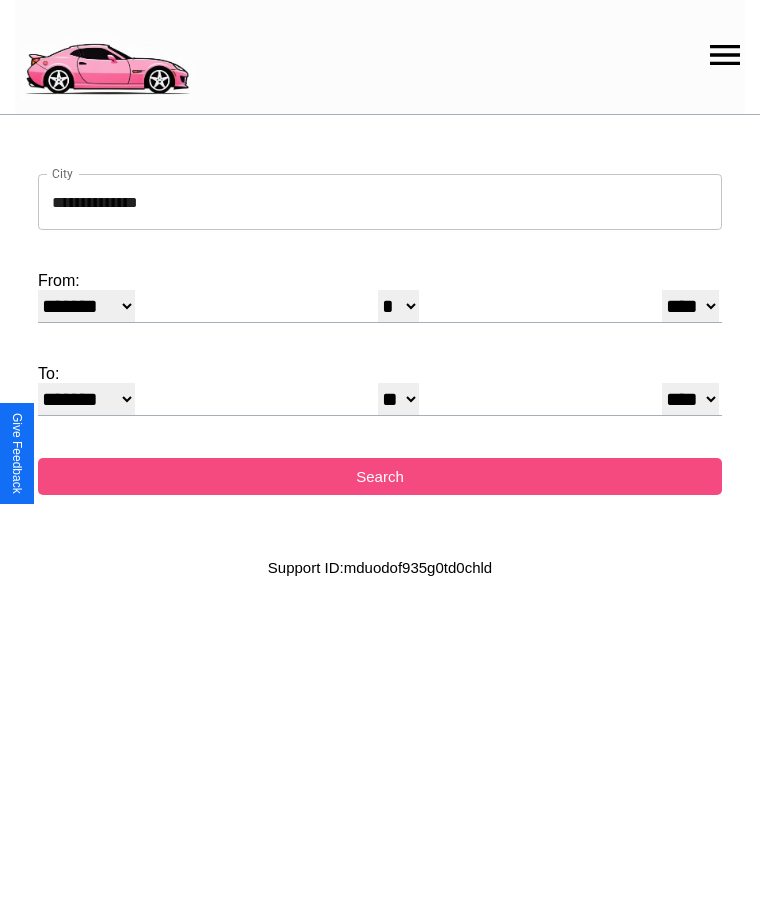 click on "Search" at bounding box center (380, 476) 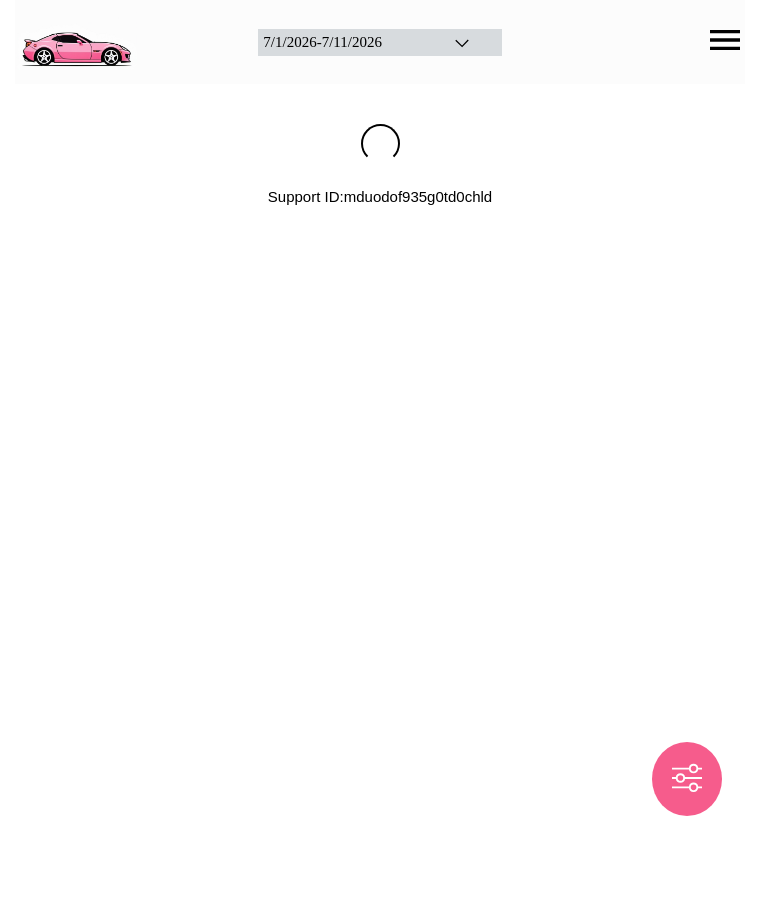 scroll, scrollTop: 0, scrollLeft: 0, axis: both 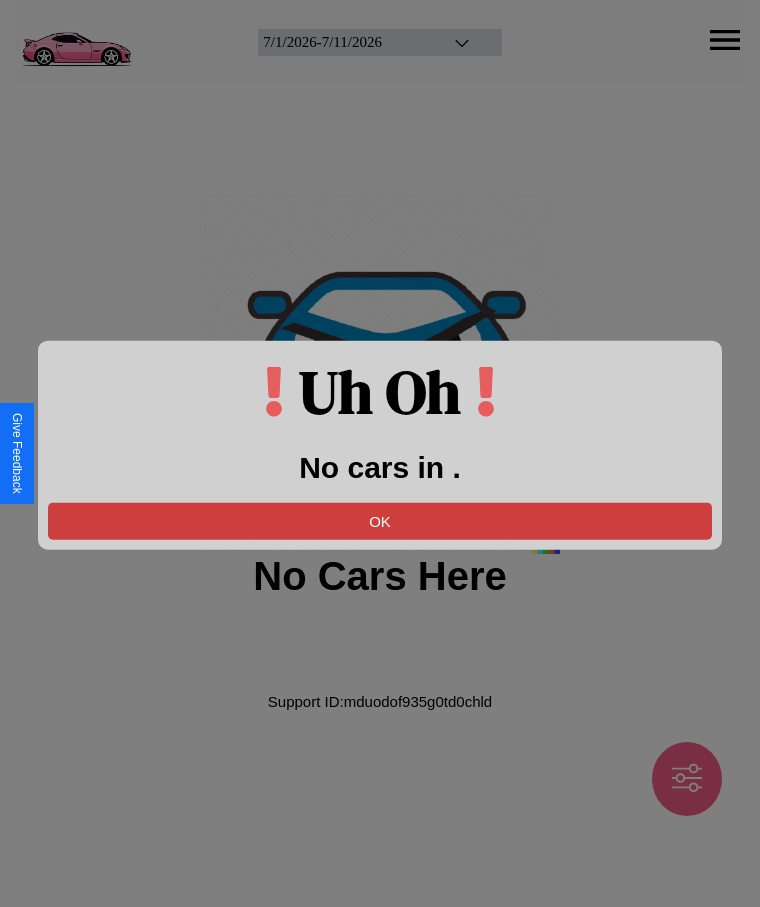 click on "OK" at bounding box center (380, 520) 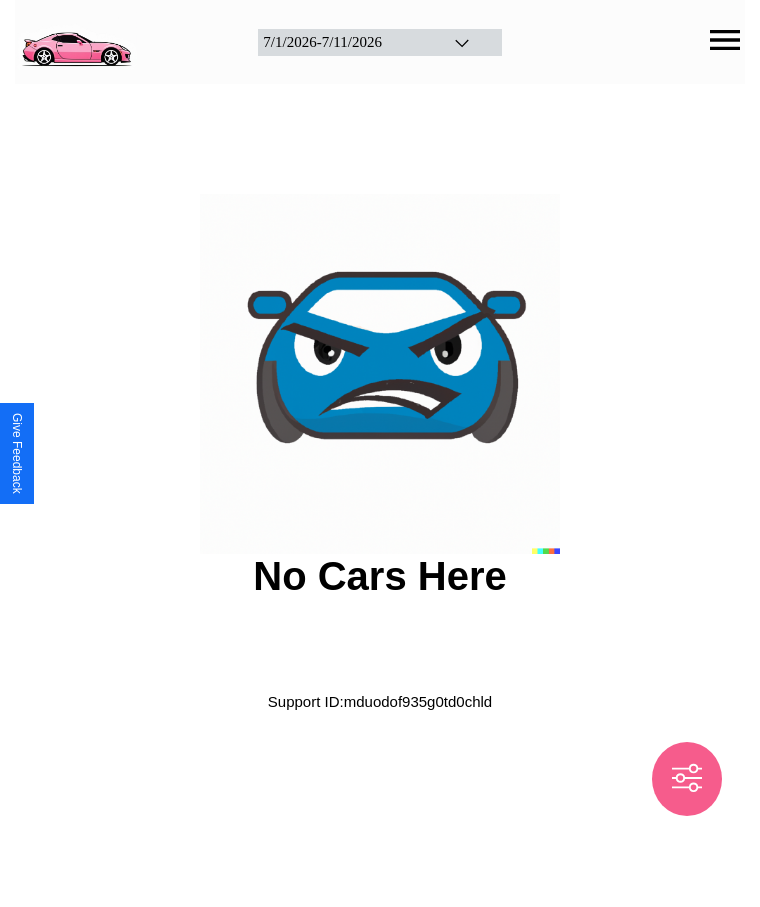 click at bounding box center [76, 40] 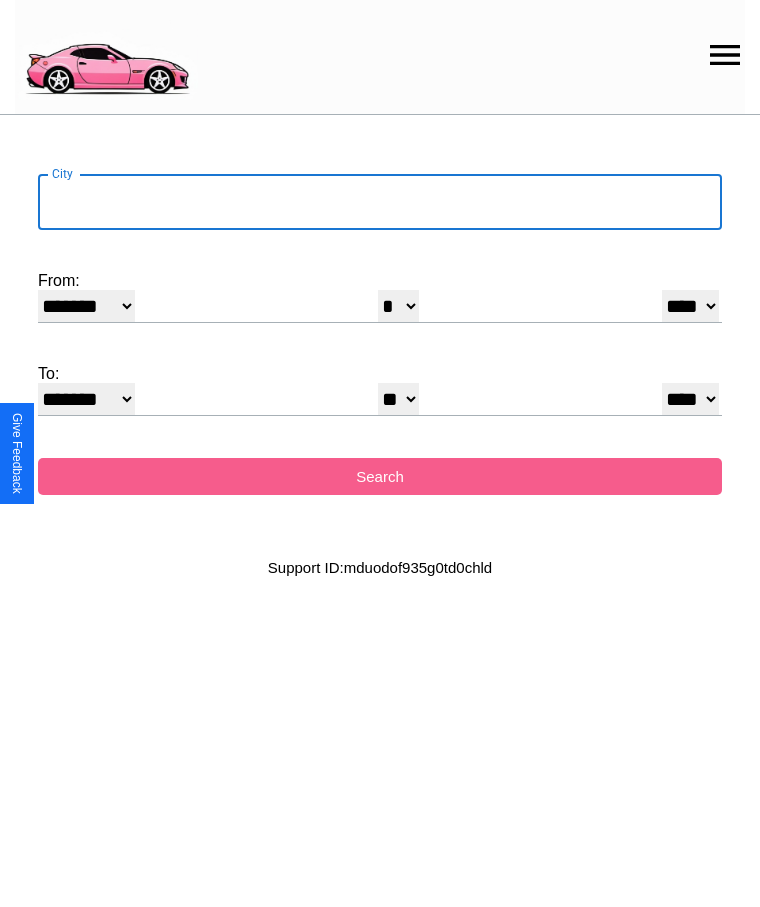 click on "City" at bounding box center (380, 202) 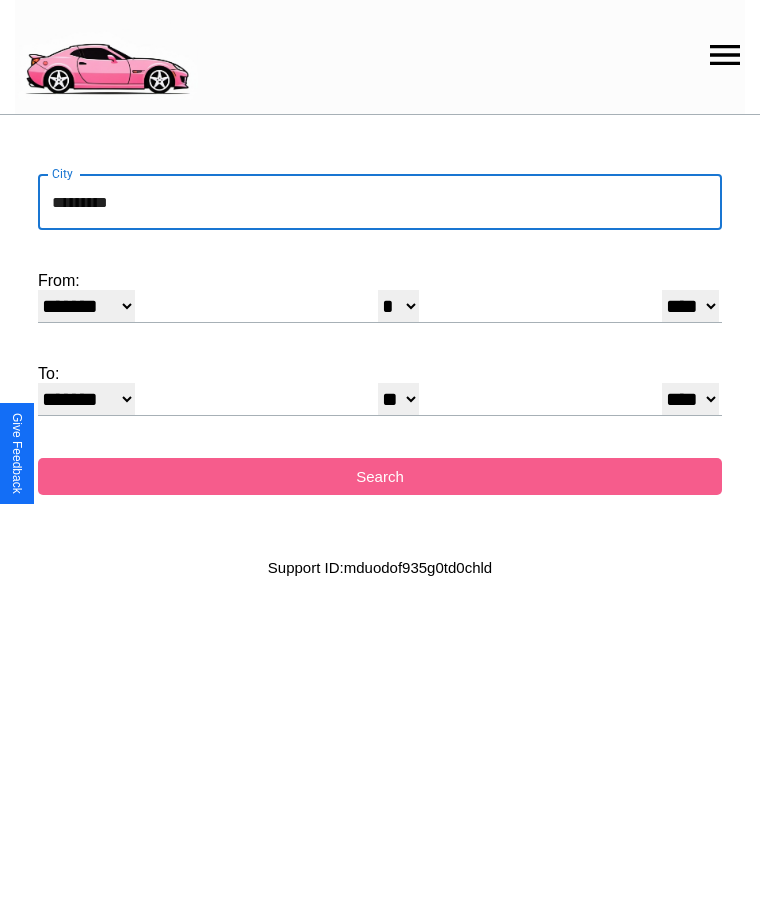 type on "*********" 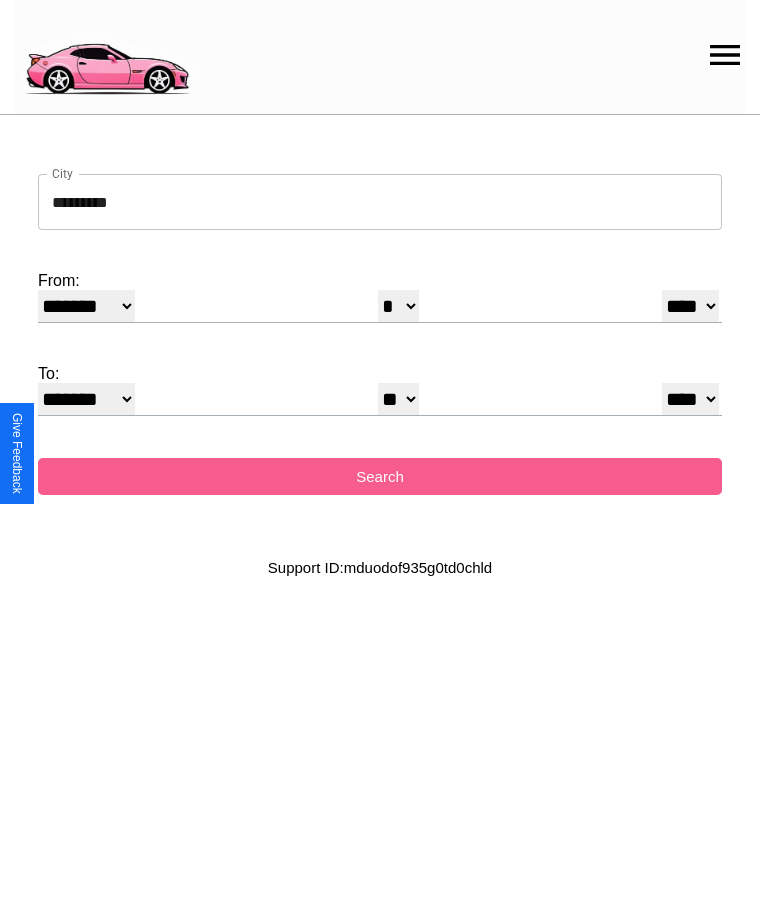 click on "******* ******** ***** ***** *** **** **** ****** ********* ******* ******** ********" at bounding box center [86, 306] 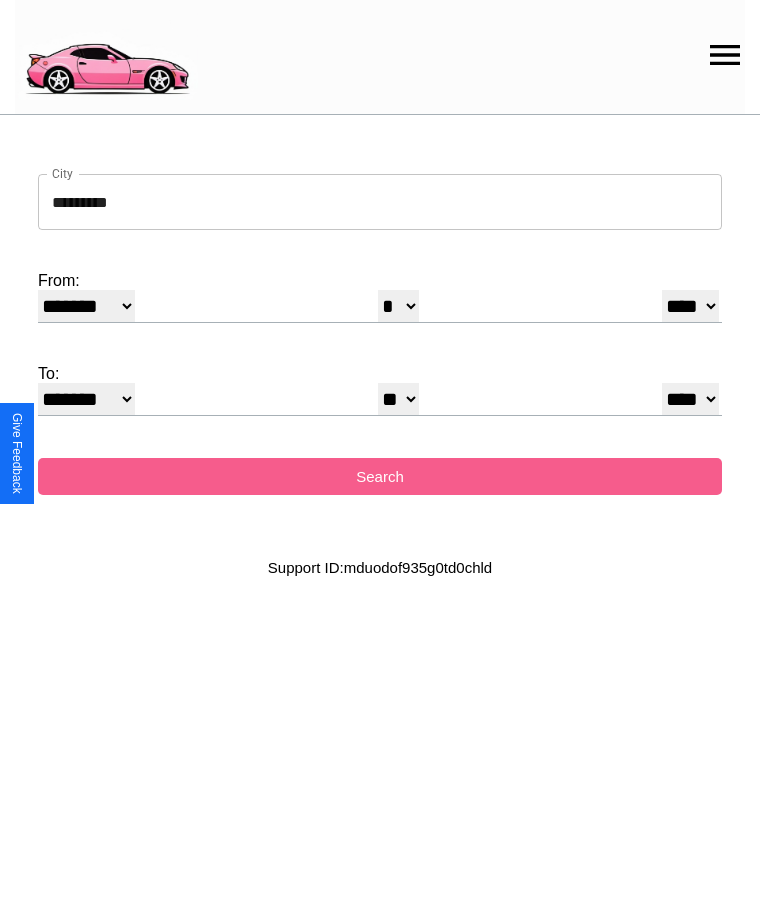 select on "**" 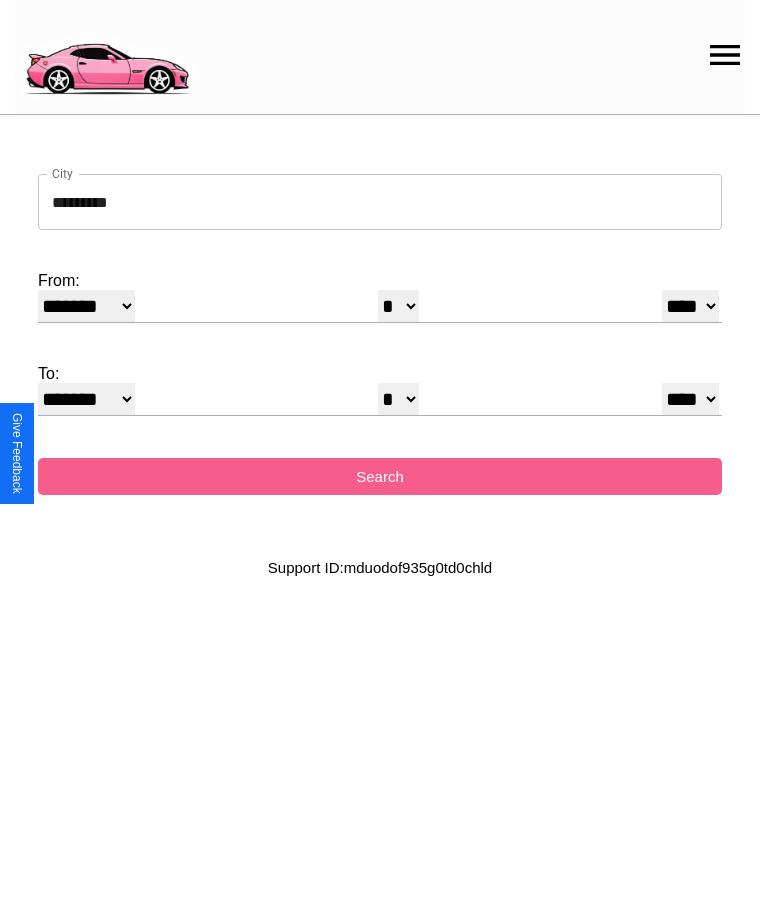 click on "* * * * * * * * * ** ** ** ** ** ** ** ** ** ** ** ** ** ** ** ** ** ** ** ** ** **" at bounding box center (398, 306) 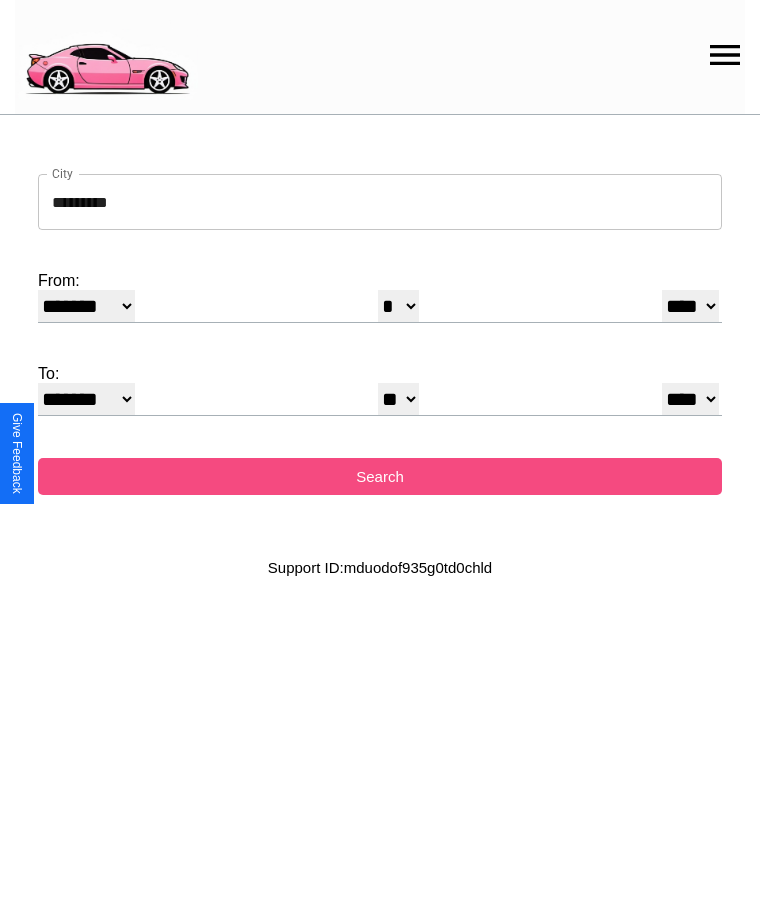 click on "Search" at bounding box center [380, 476] 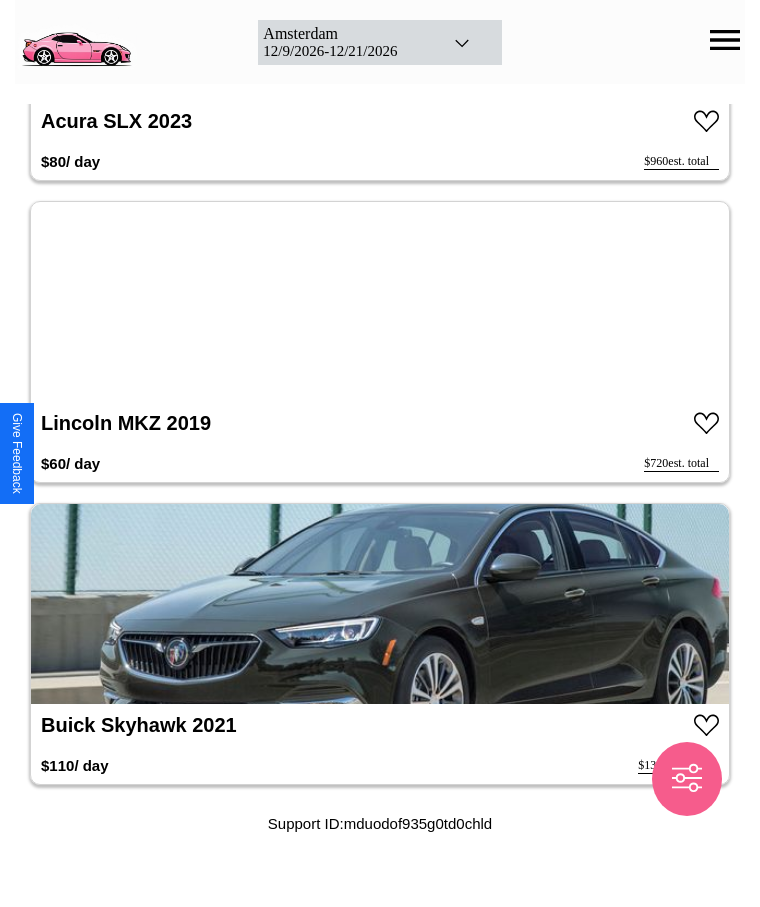 scroll, scrollTop: 8092, scrollLeft: 0, axis: vertical 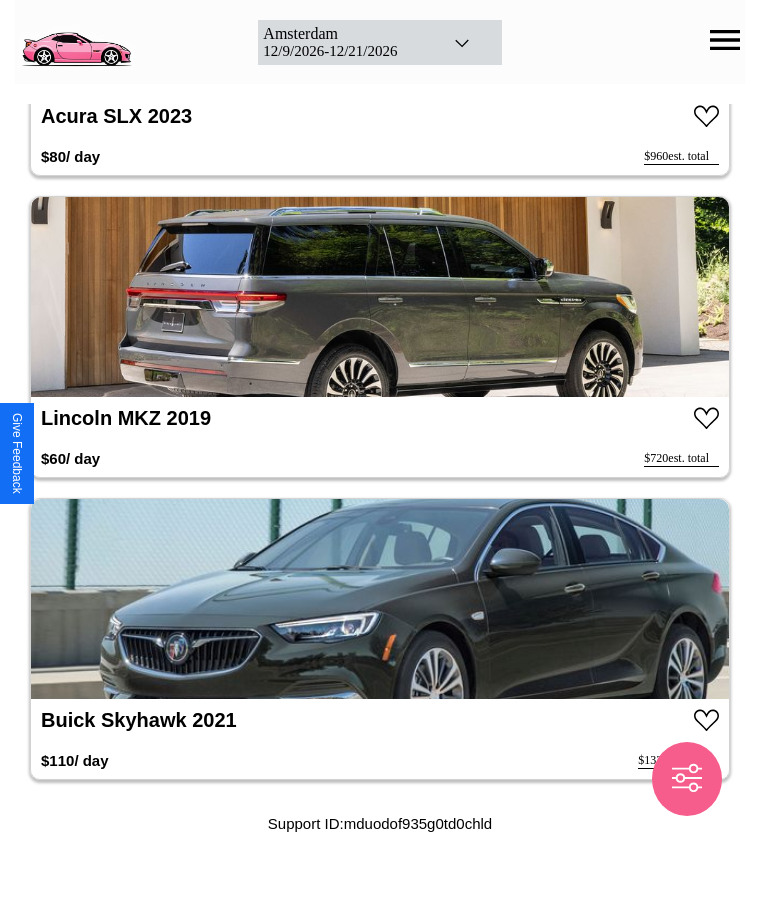 click at bounding box center (380, 599) 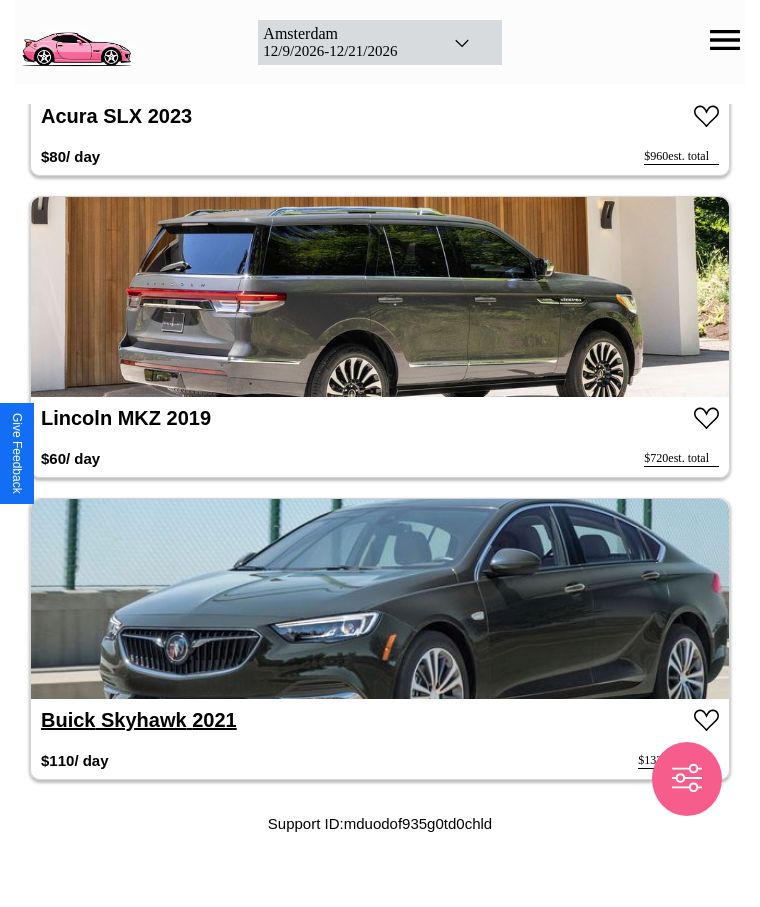 click on "Buick   Skyhawk   2021" at bounding box center [139, 720] 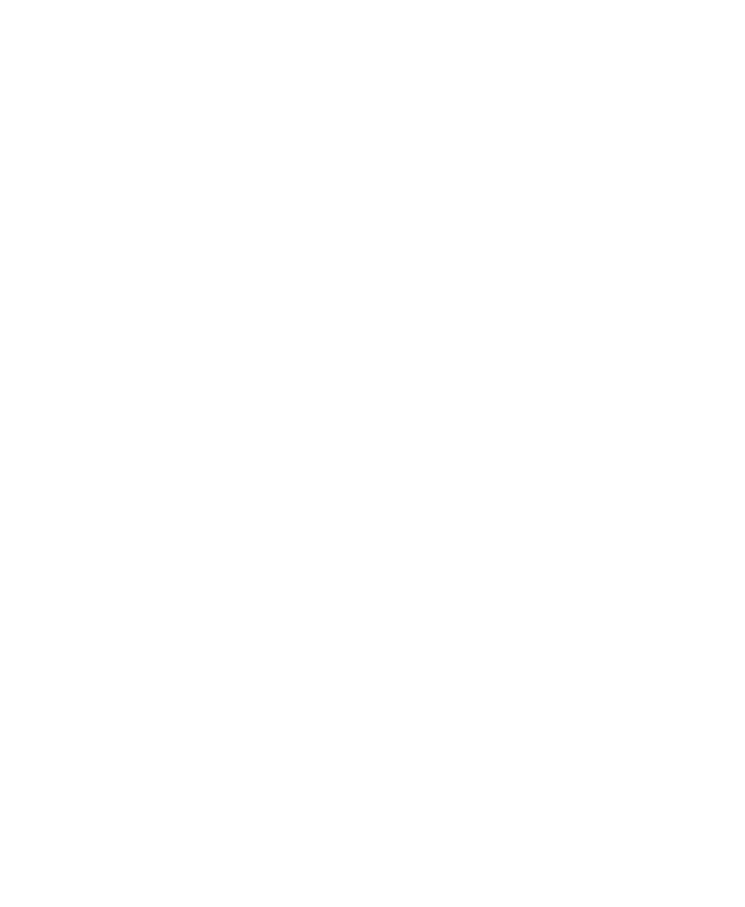 scroll, scrollTop: 0, scrollLeft: 0, axis: both 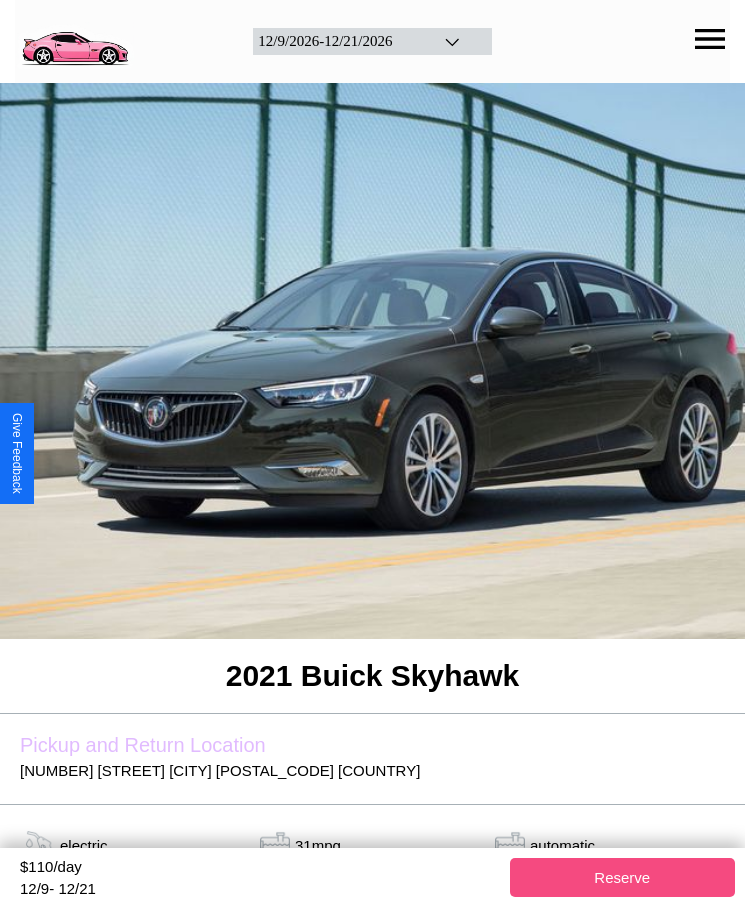 click on "Reserve" at bounding box center (623, 877) 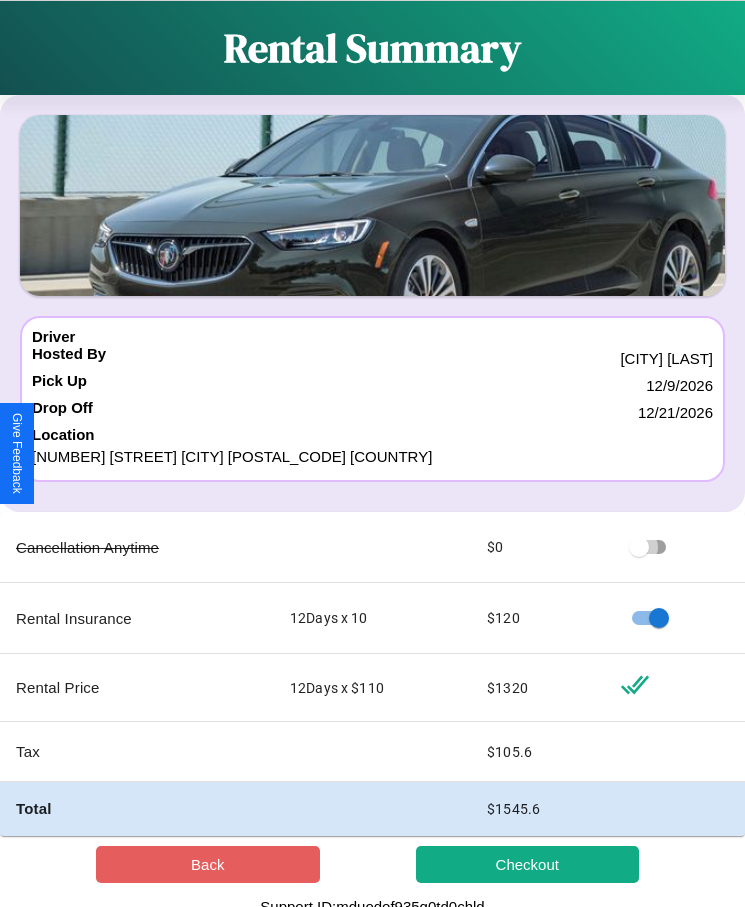 scroll, scrollTop: 13, scrollLeft: 0, axis: vertical 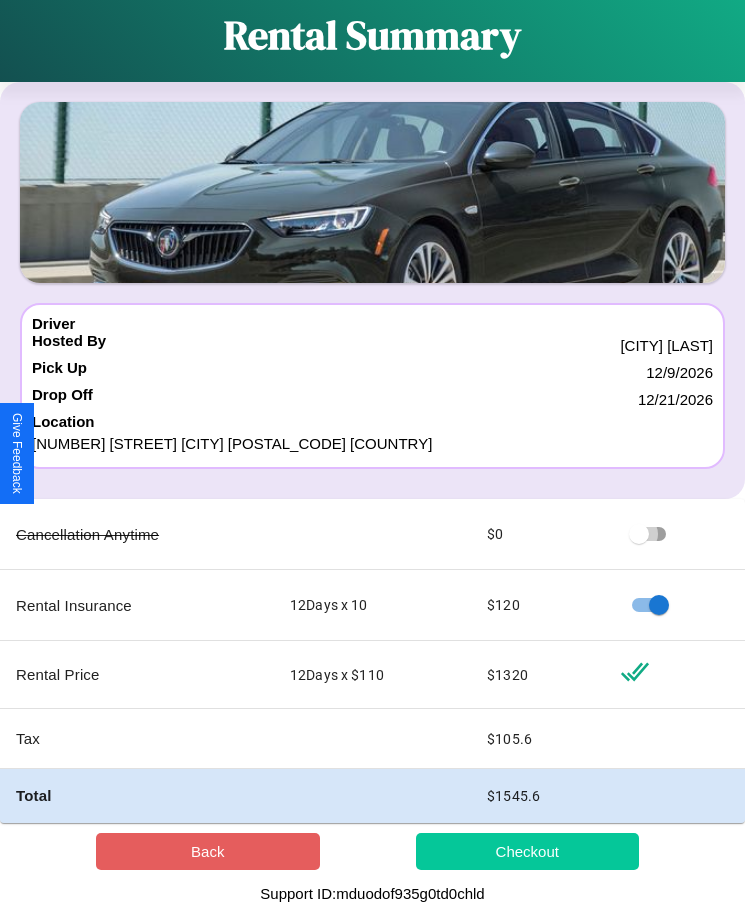 click on "Checkout" at bounding box center (528, 851) 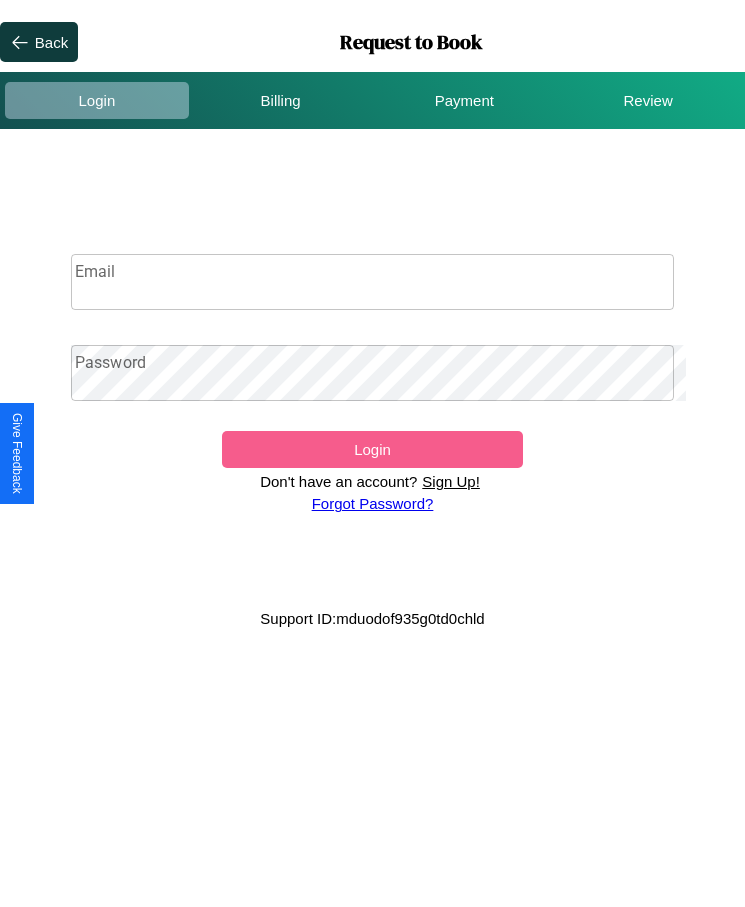 scroll, scrollTop: 0, scrollLeft: 0, axis: both 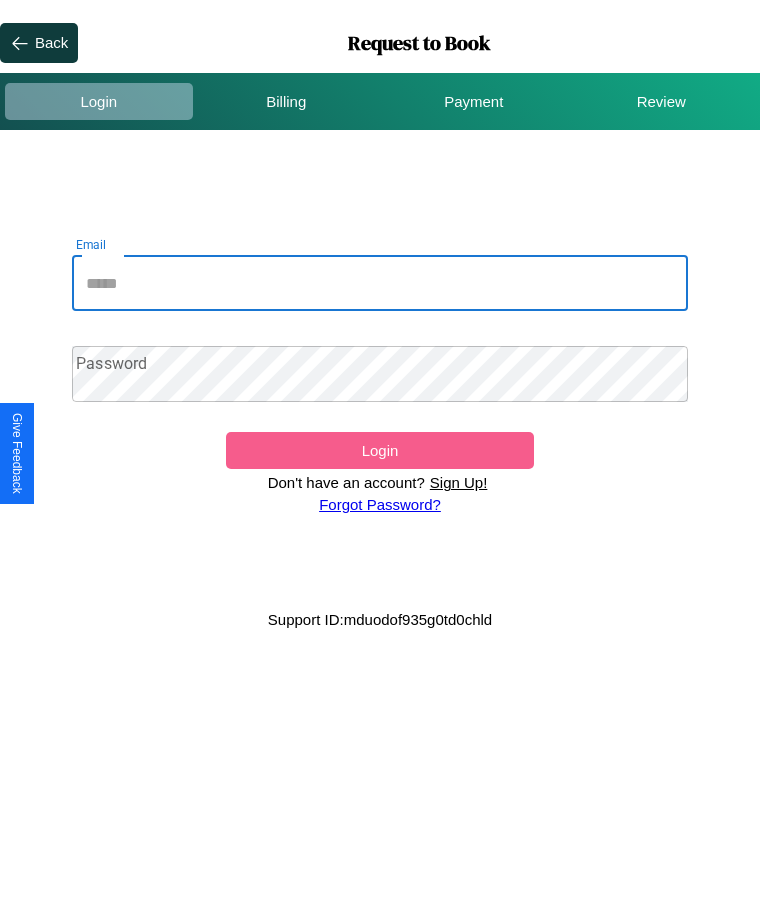 click on "Email" at bounding box center (380, 283) 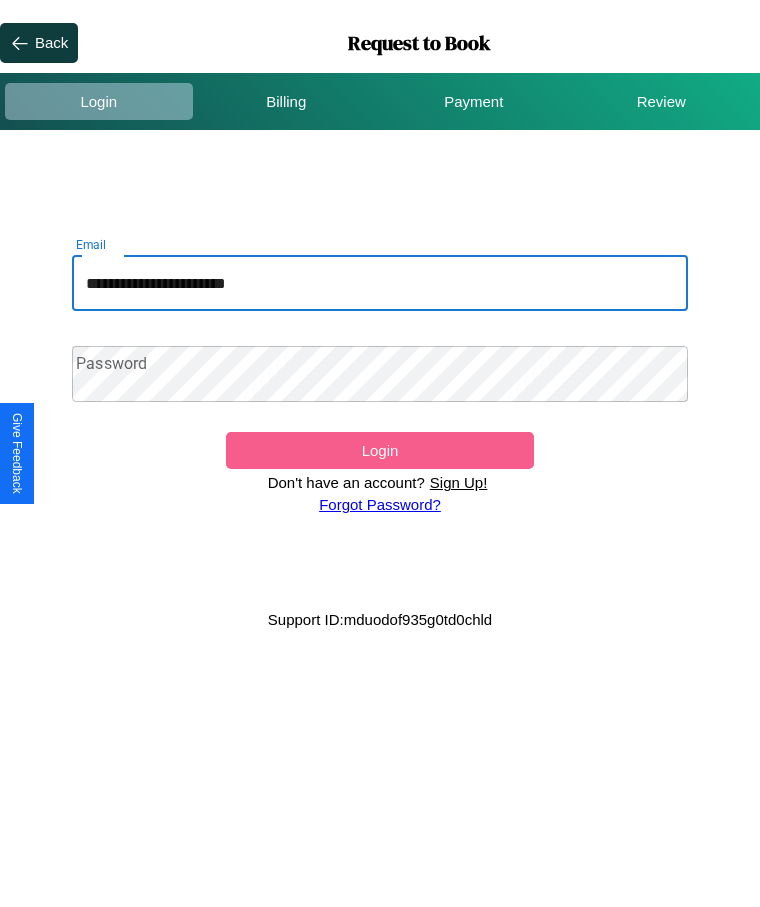 type on "**********" 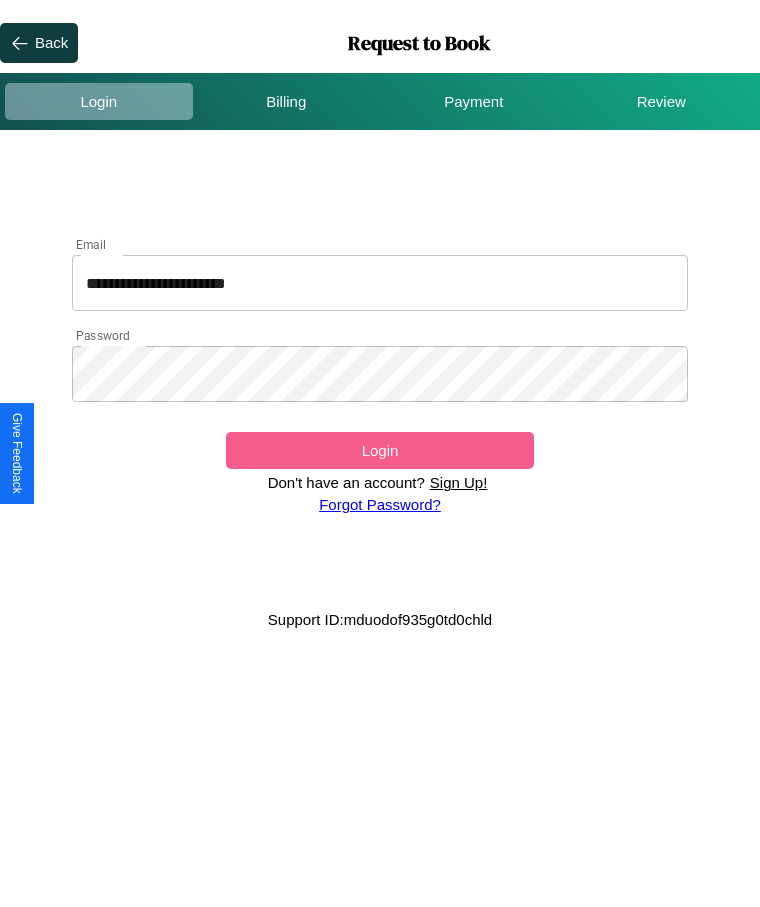 click on "Login" at bounding box center [380, 450] 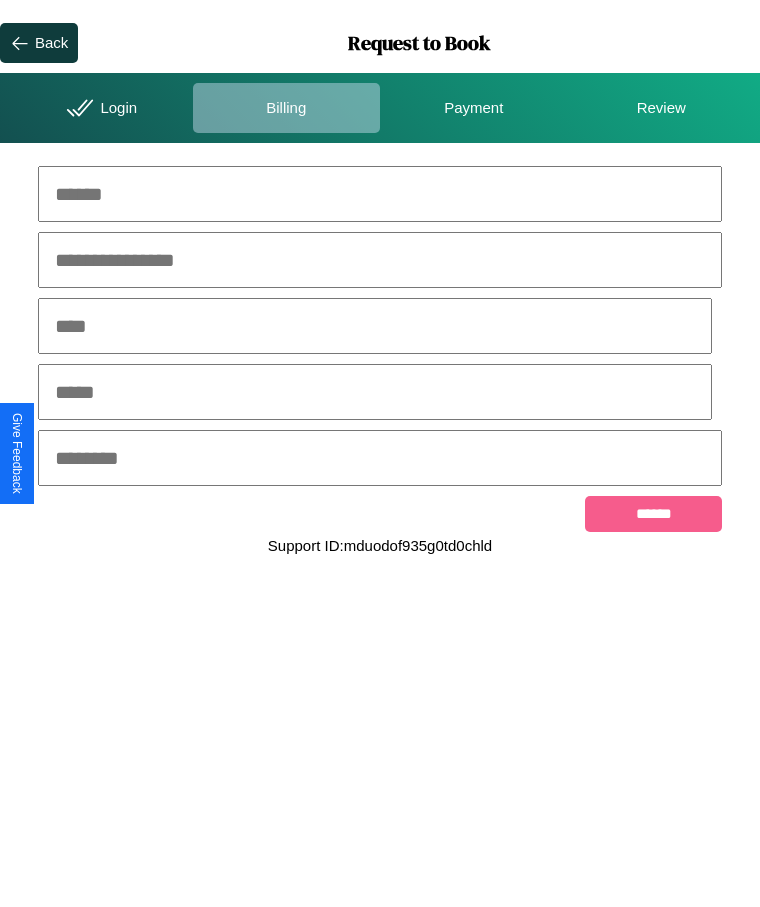 click at bounding box center (380, 194) 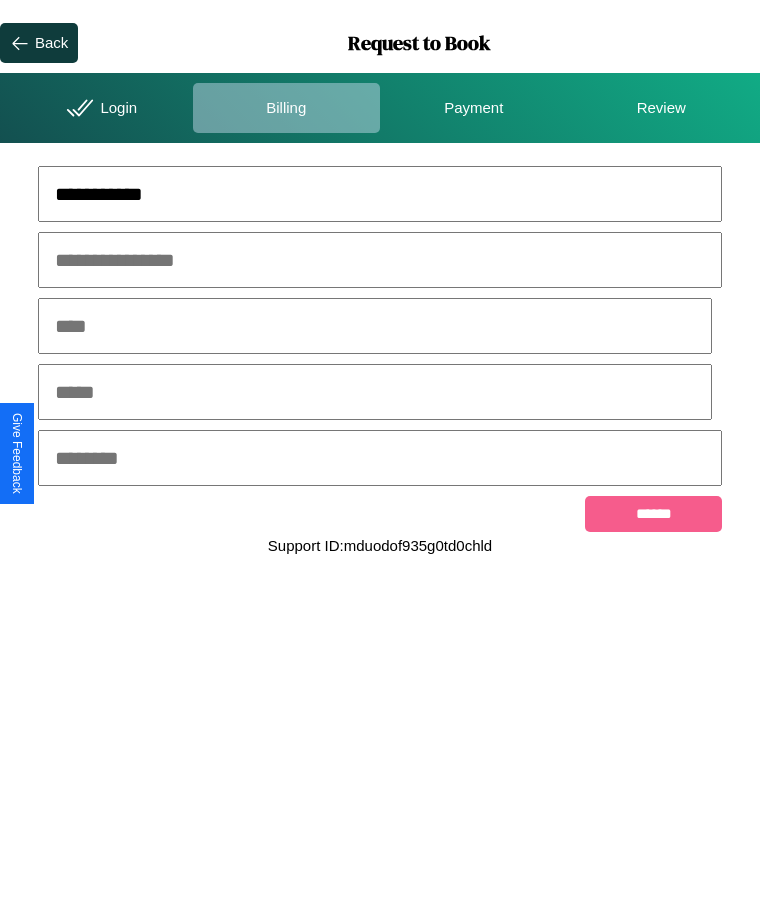 type on "**********" 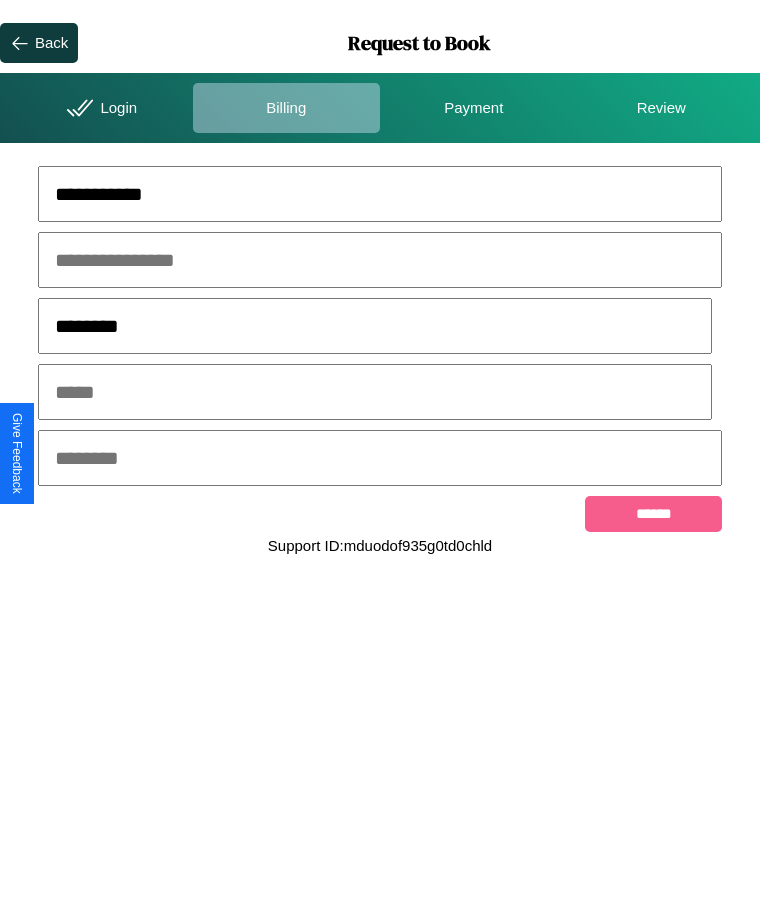 type on "********" 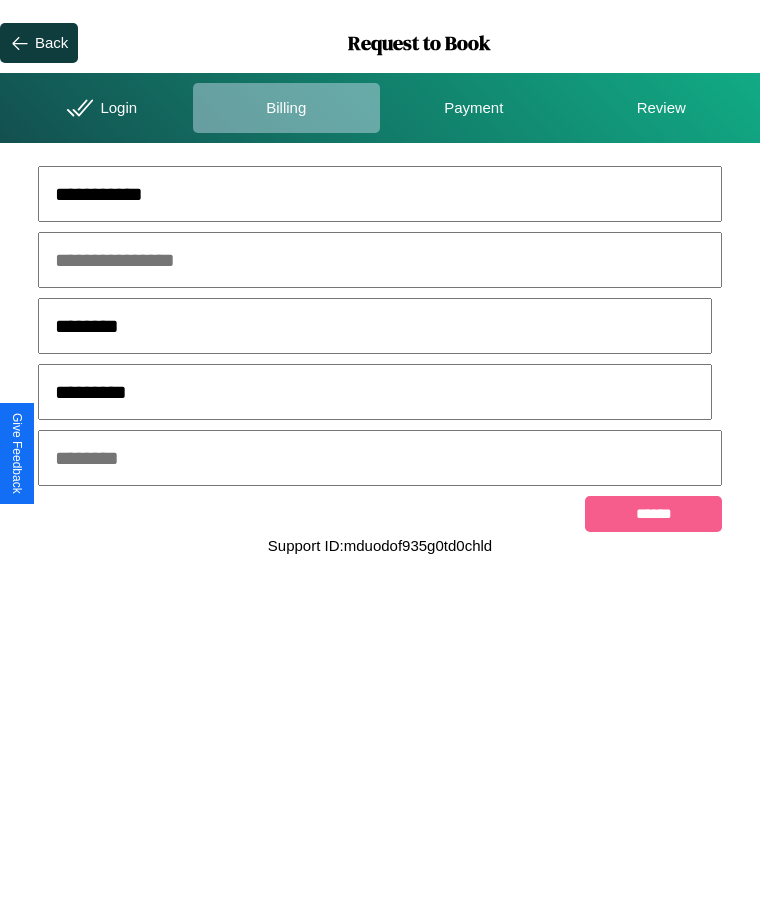 type on "*********" 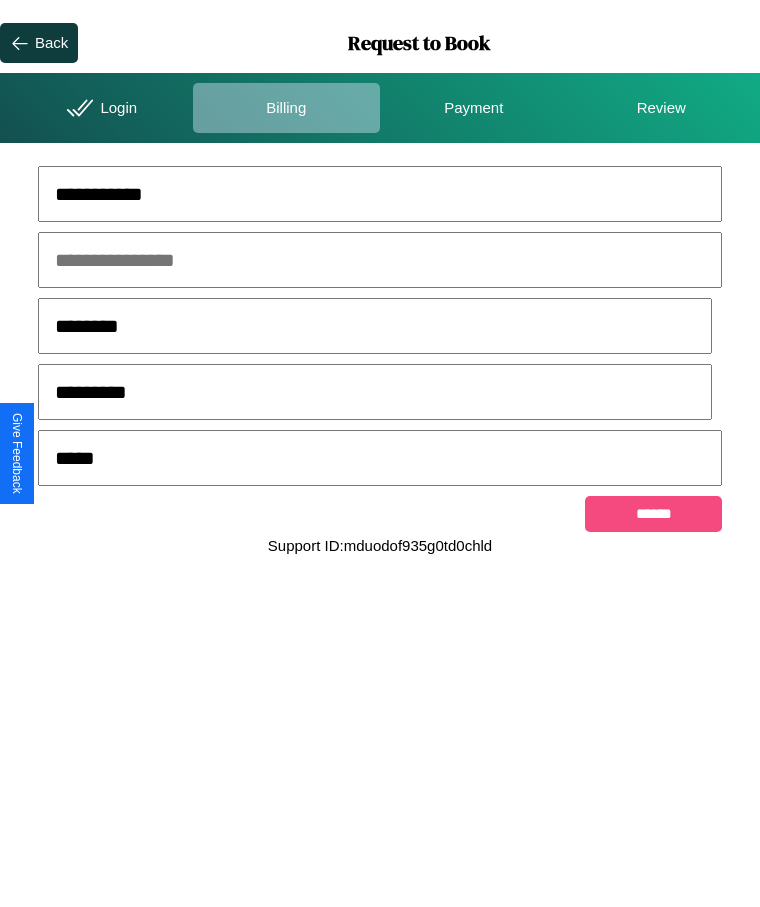 type on "*****" 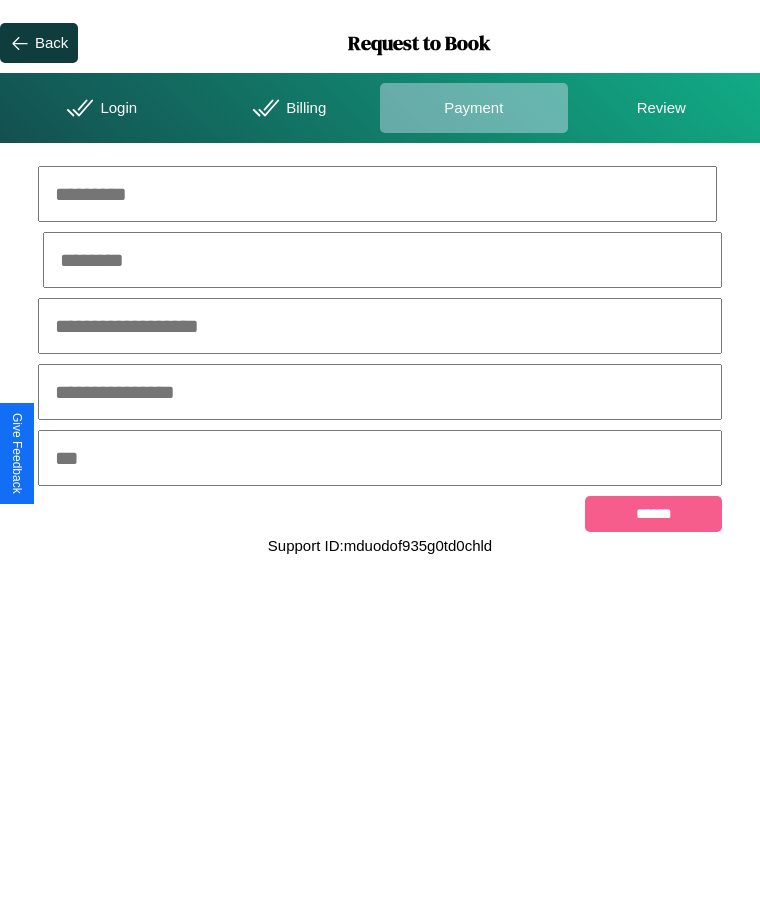 click at bounding box center (377, 194) 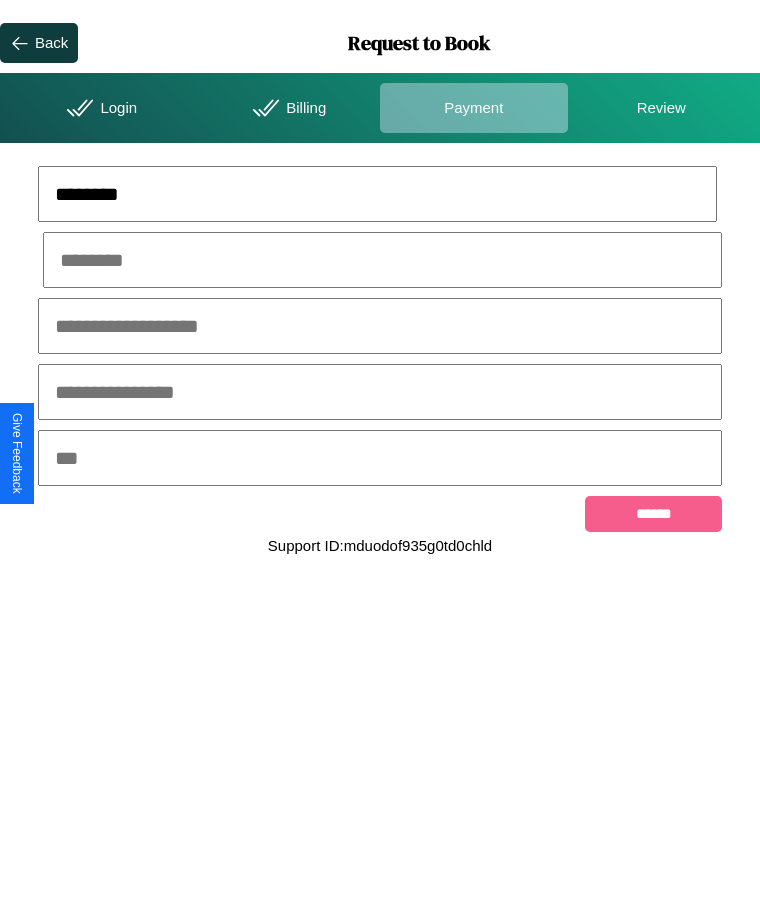 type on "********" 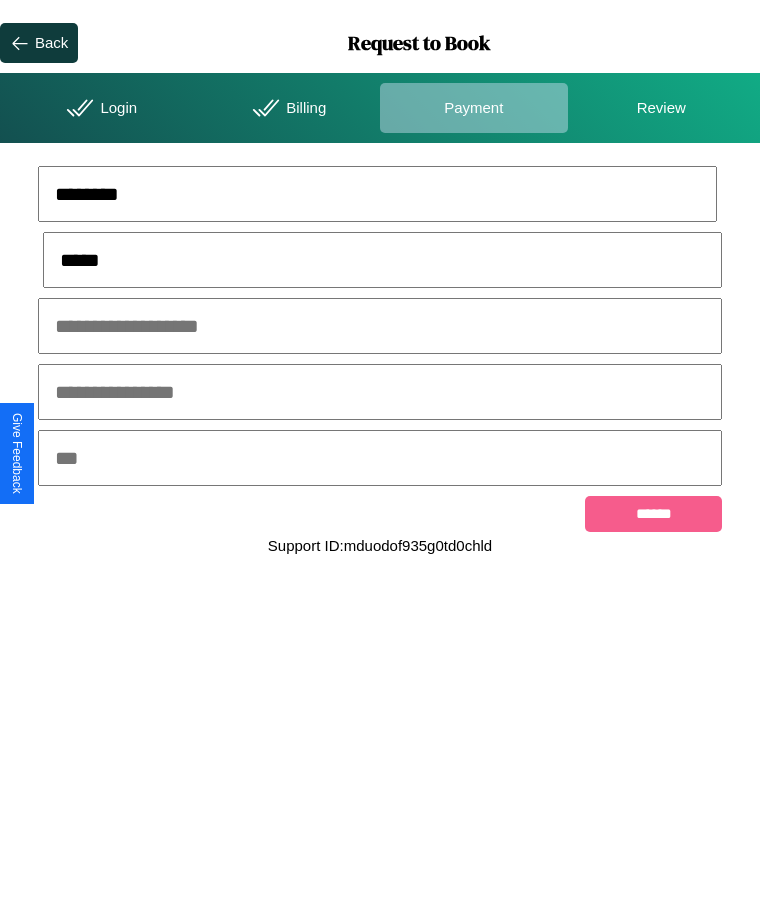 type on "*****" 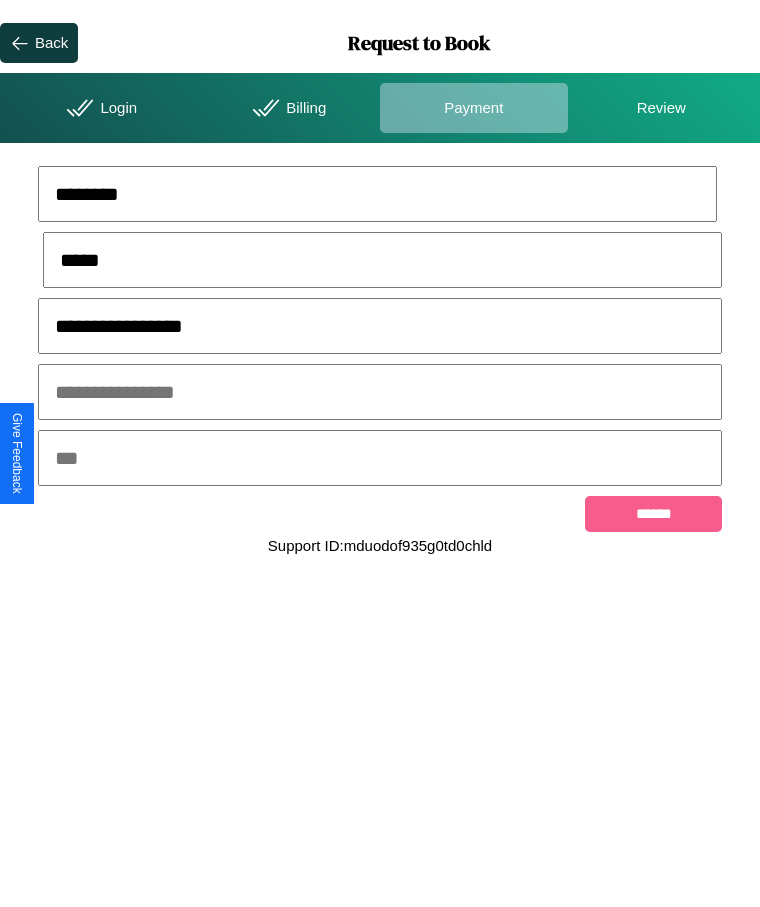 type on "**********" 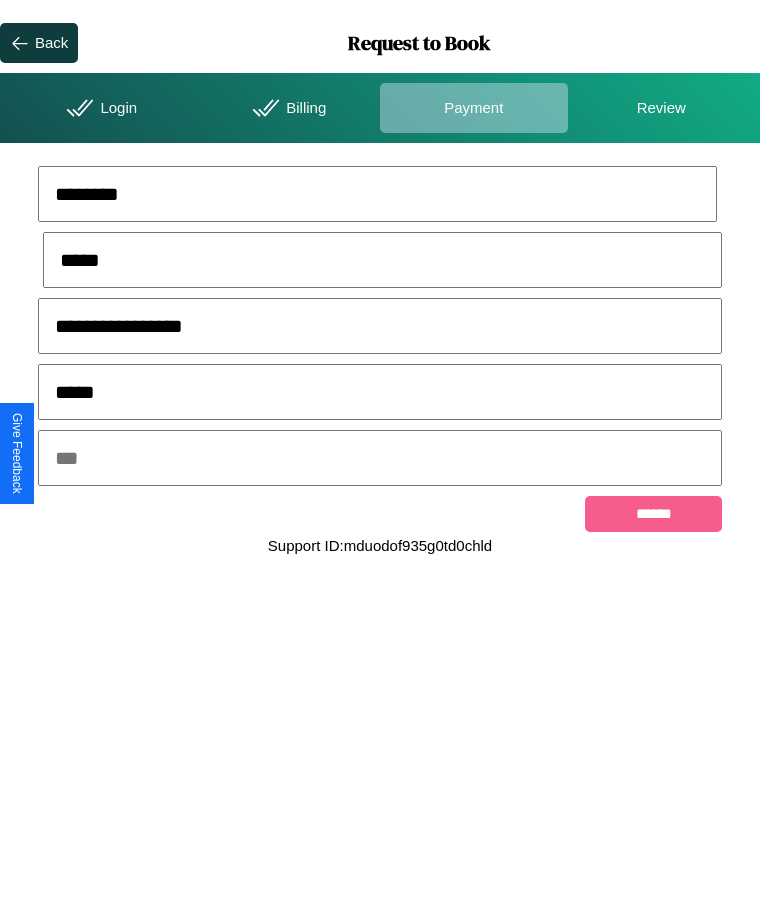 type on "*****" 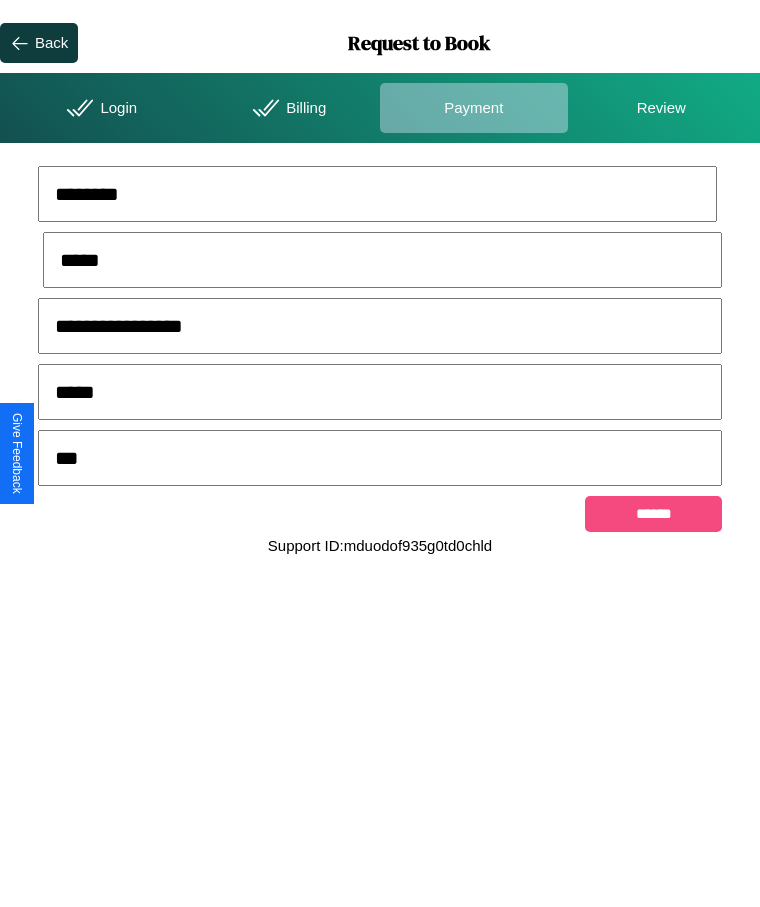 type on "***" 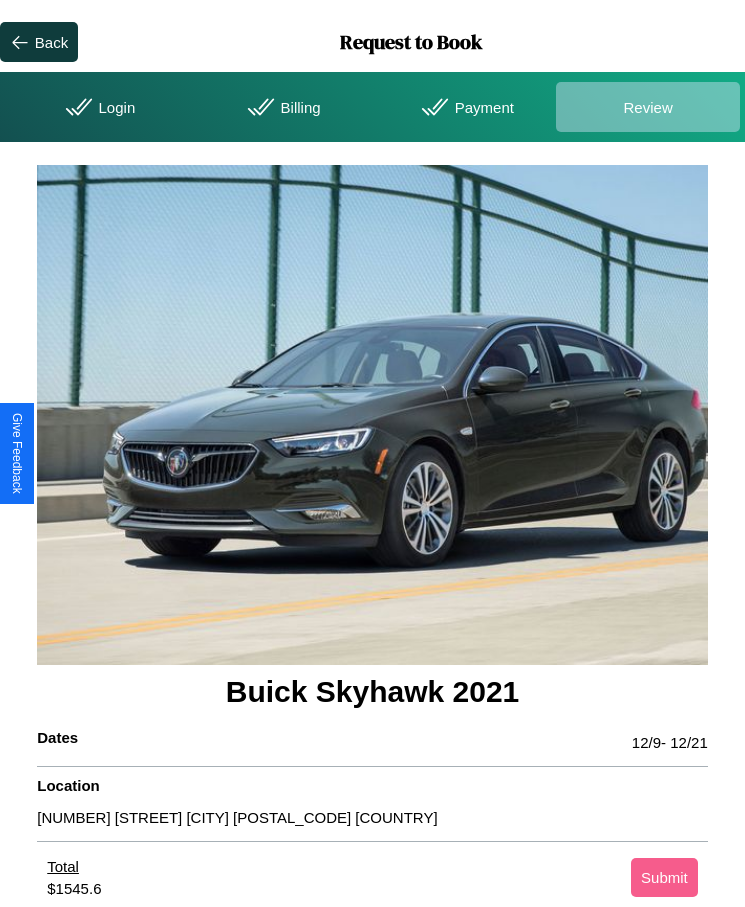 scroll, scrollTop: 2, scrollLeft: 0, axis: vertical 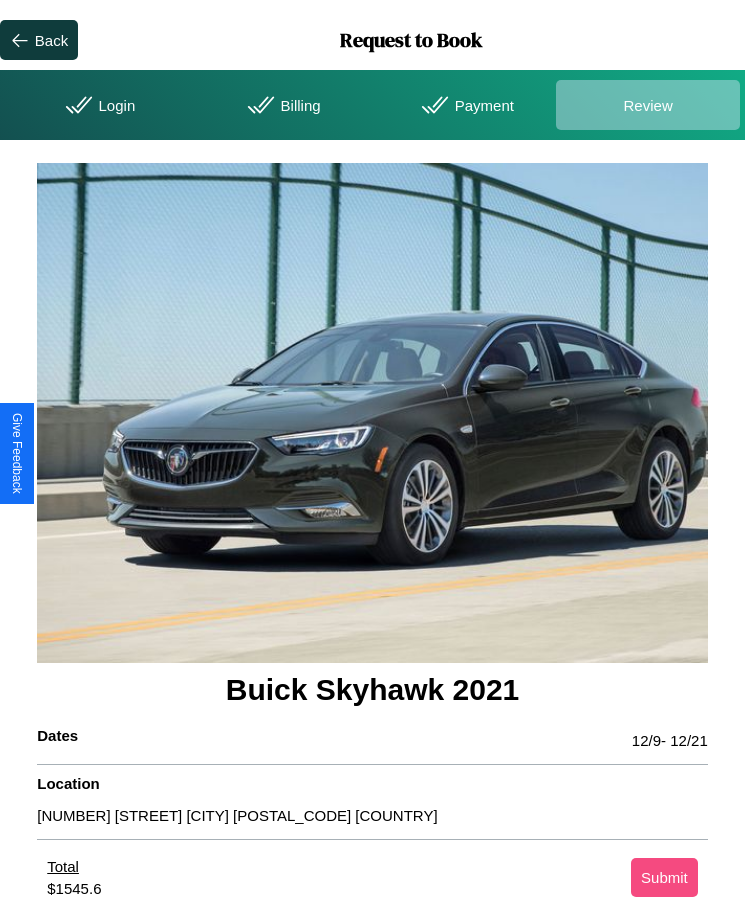 click on "Submit" at bounding box center [664, 877] 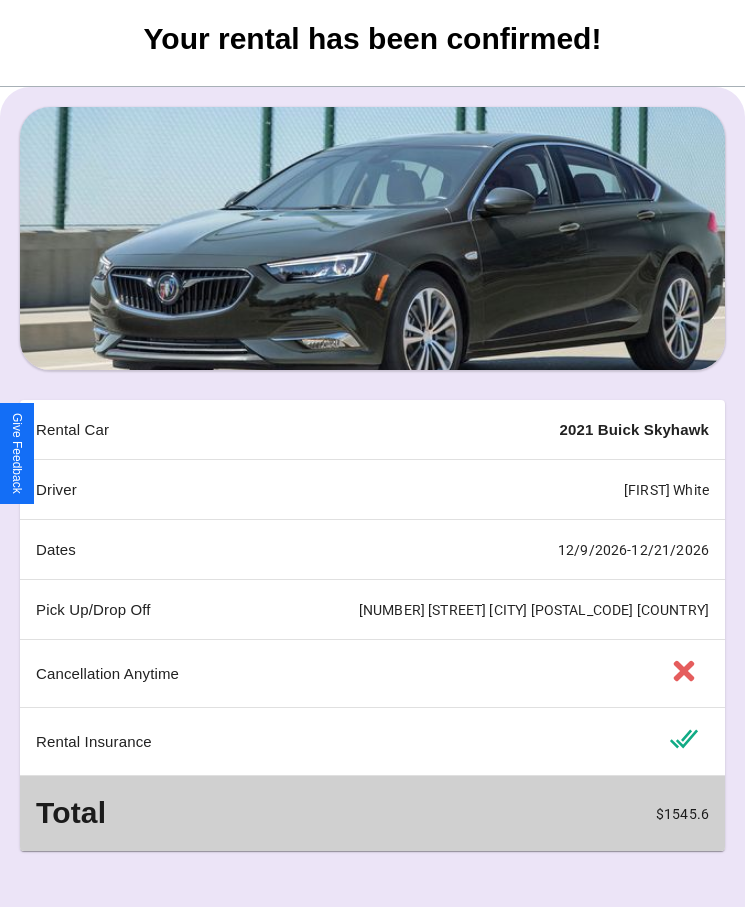 scroll, scrollTop: 95, scrollLeft: 0, axis: vertical 